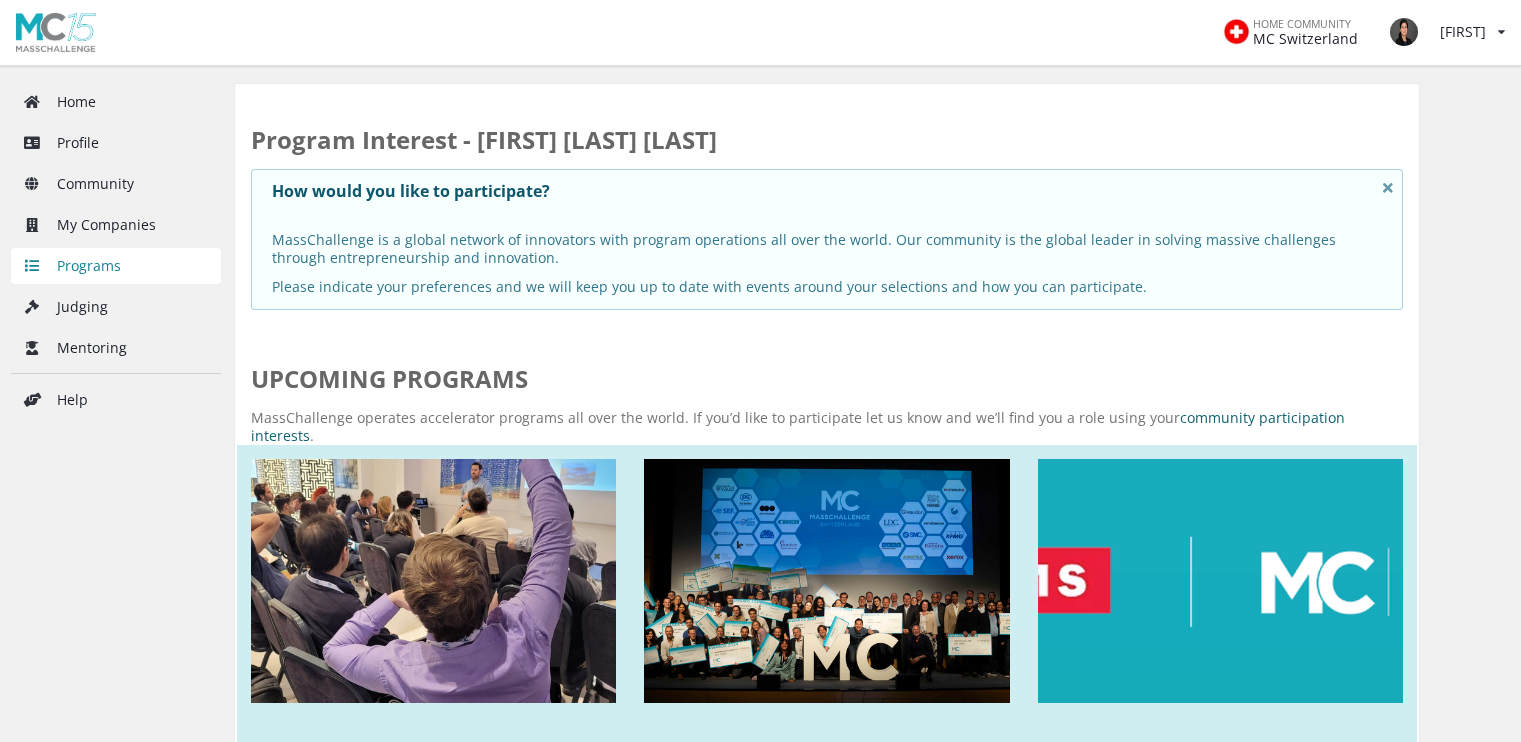 click on "My Companies" at bounding box center (116, 225) 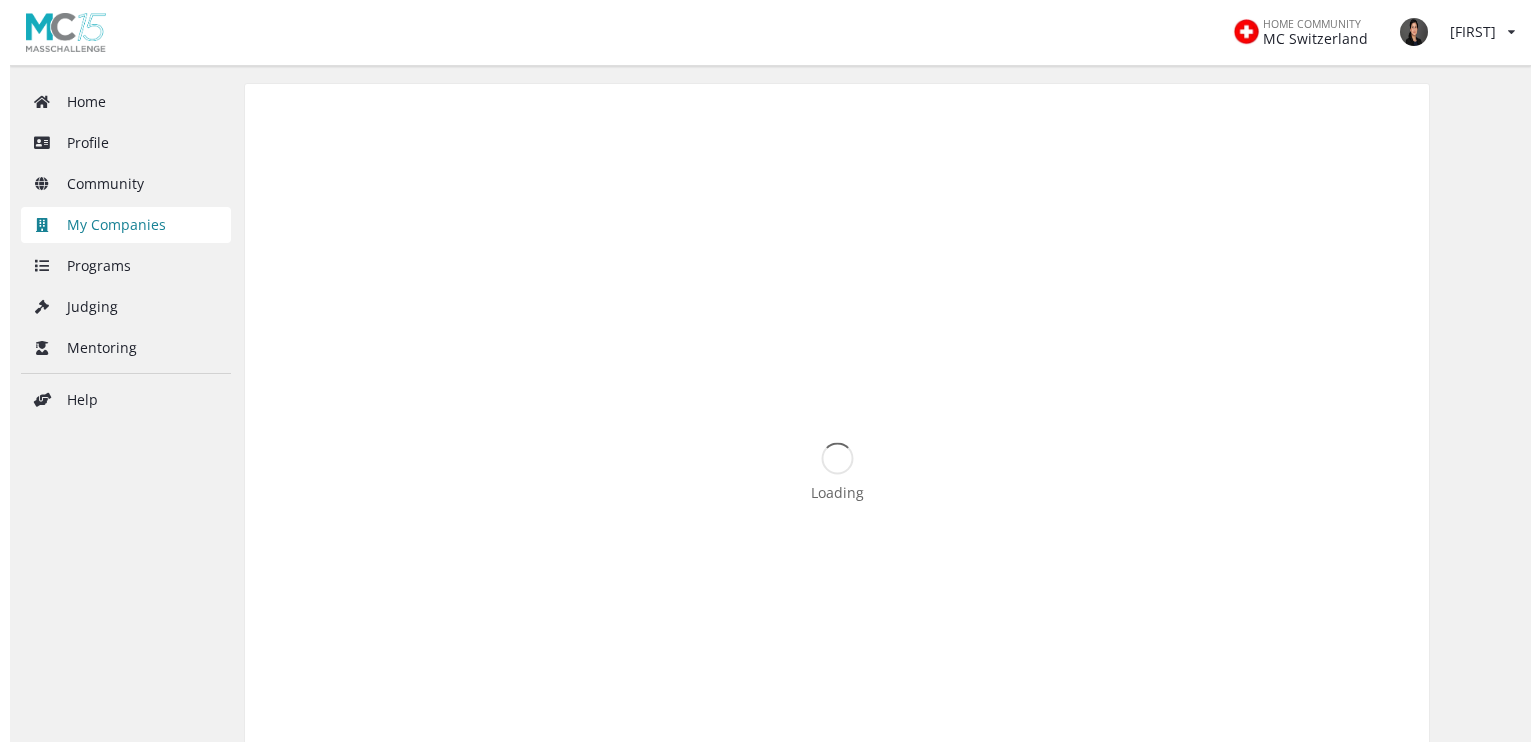 scroll, scrollTop: 0, scrollLeft: 0, axis: both 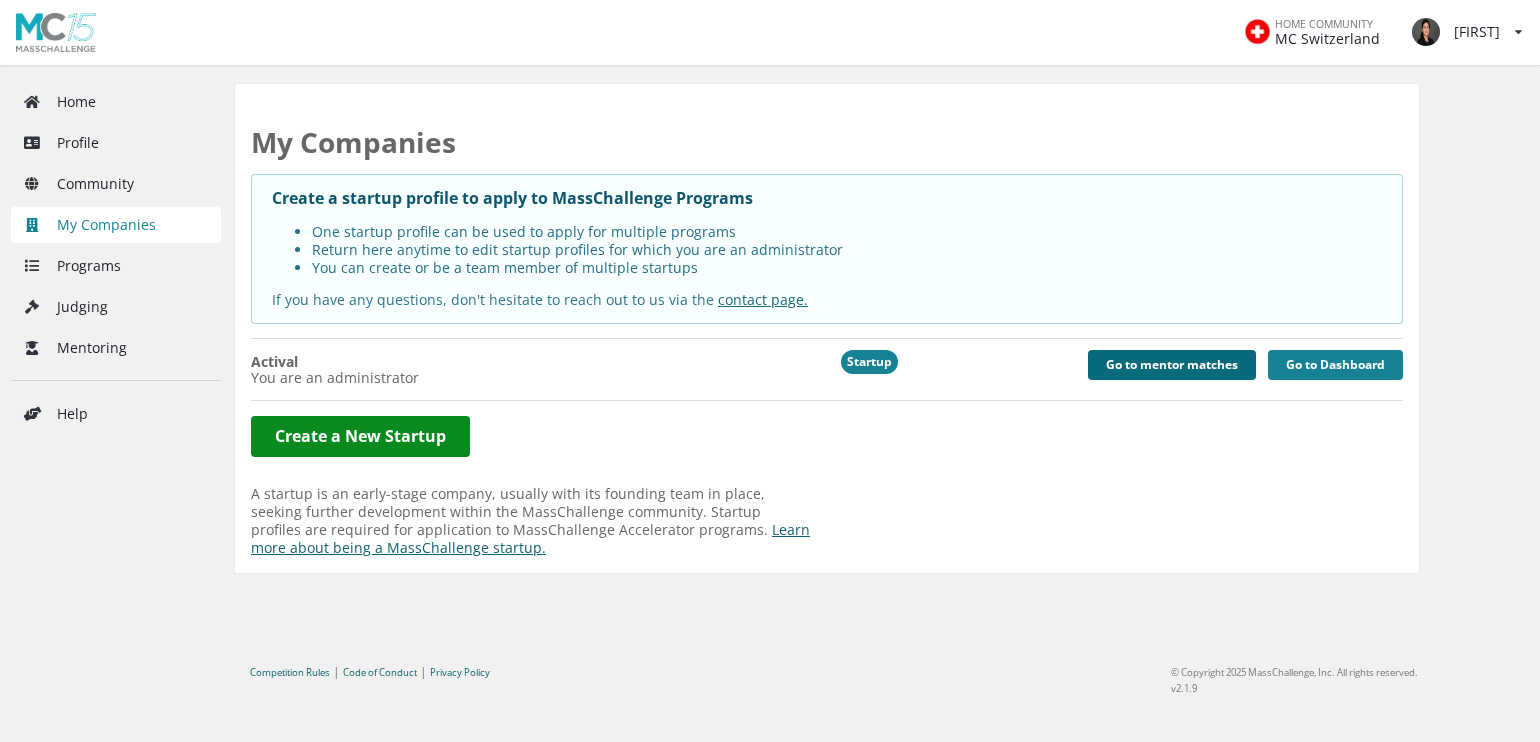 click on "Go to mentor matches" at bounding box center [1172, 365] 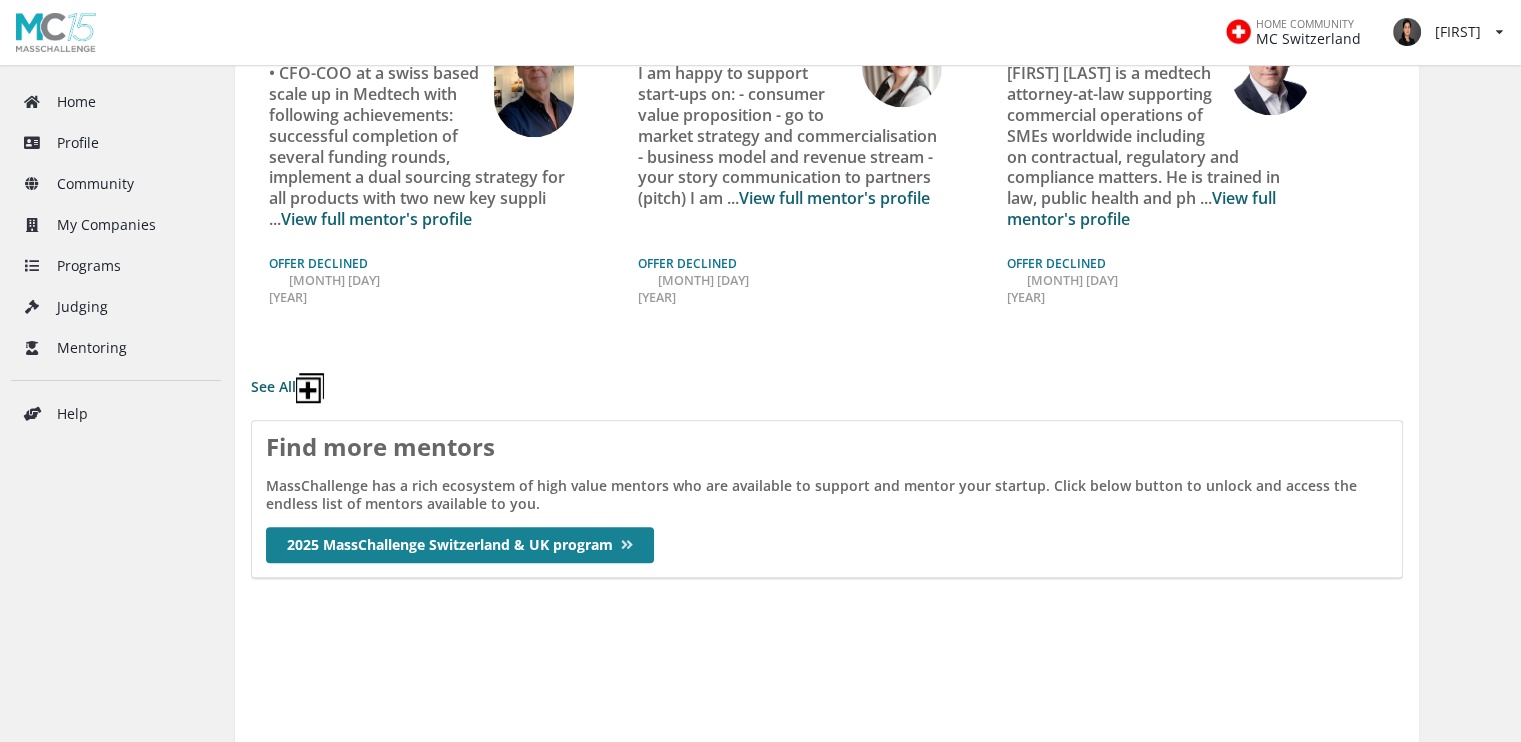 scroll, scrollTop: 1647, scrollLeft: 0, axis: vertical 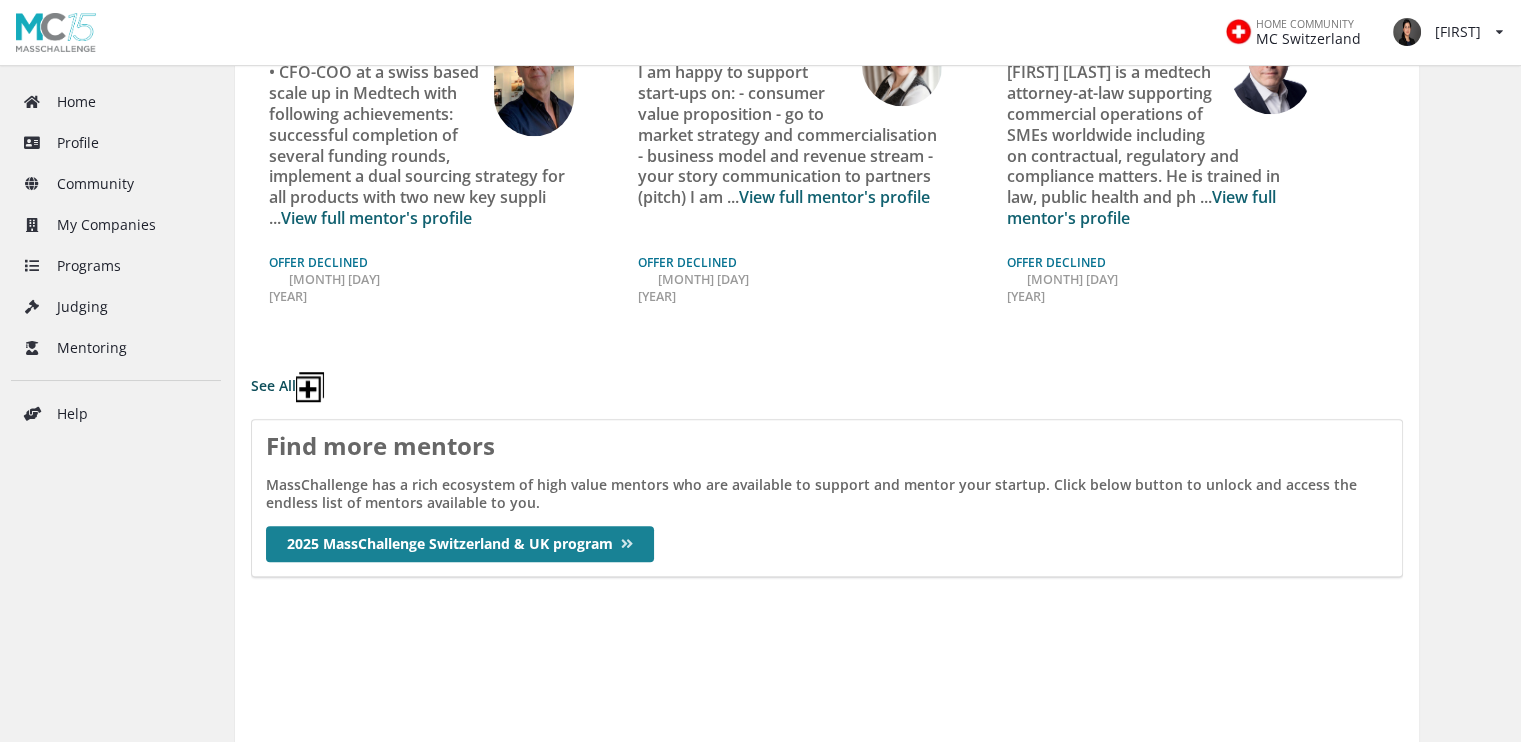 click on "See All" at bounding box center [287, 387] 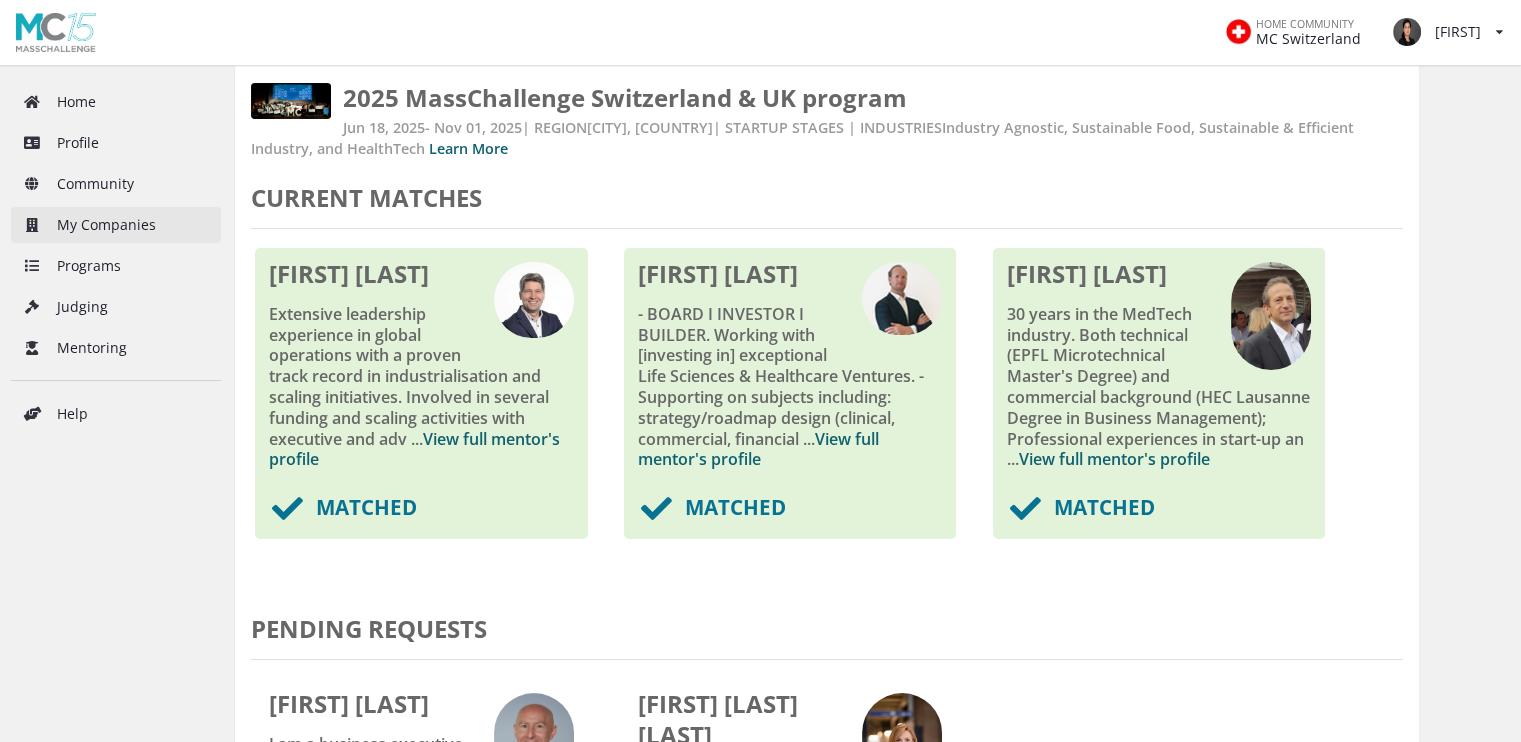 scroll, scrollTop: 119, scrollLeft: 0, axis: vertical 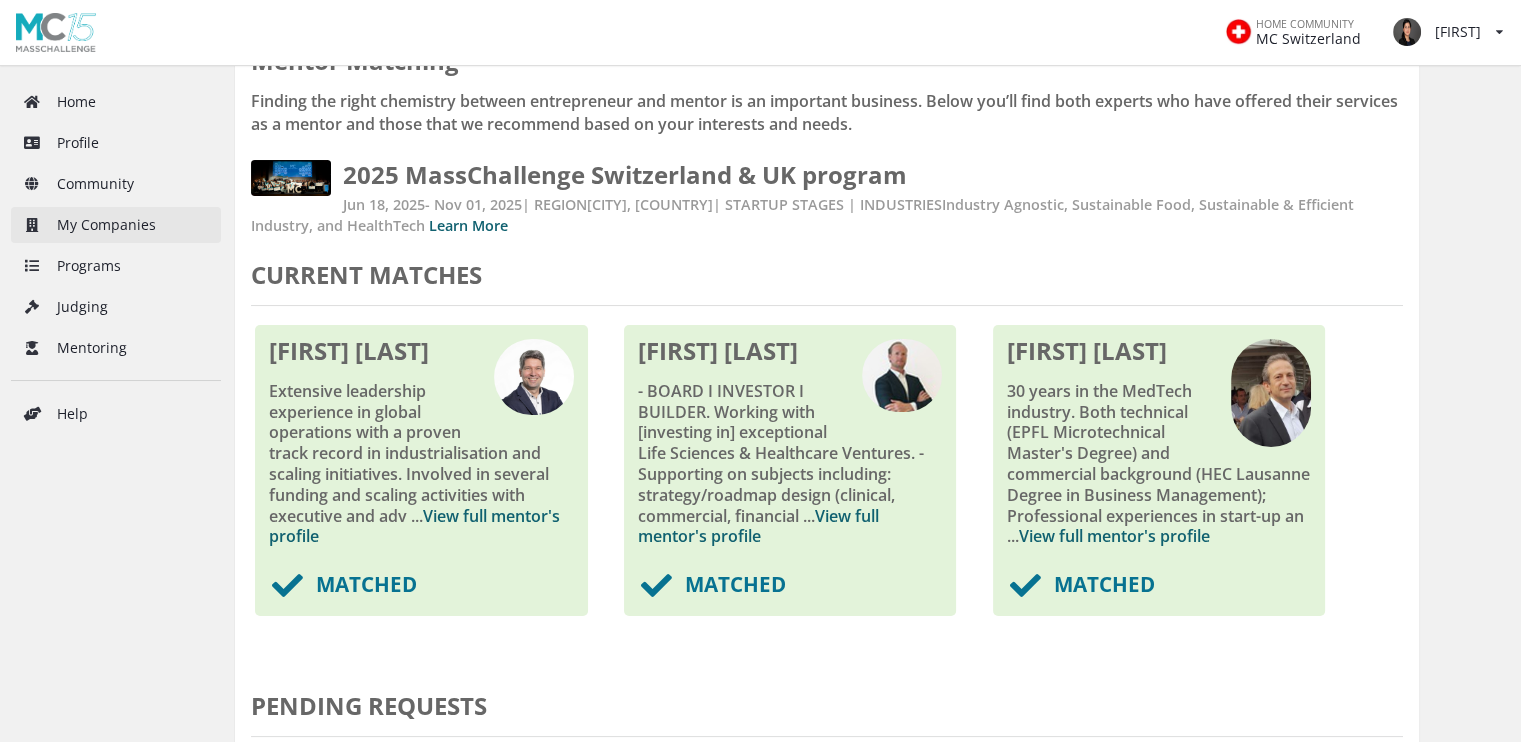 click on "My Companies" at bounding box center (116, 225) 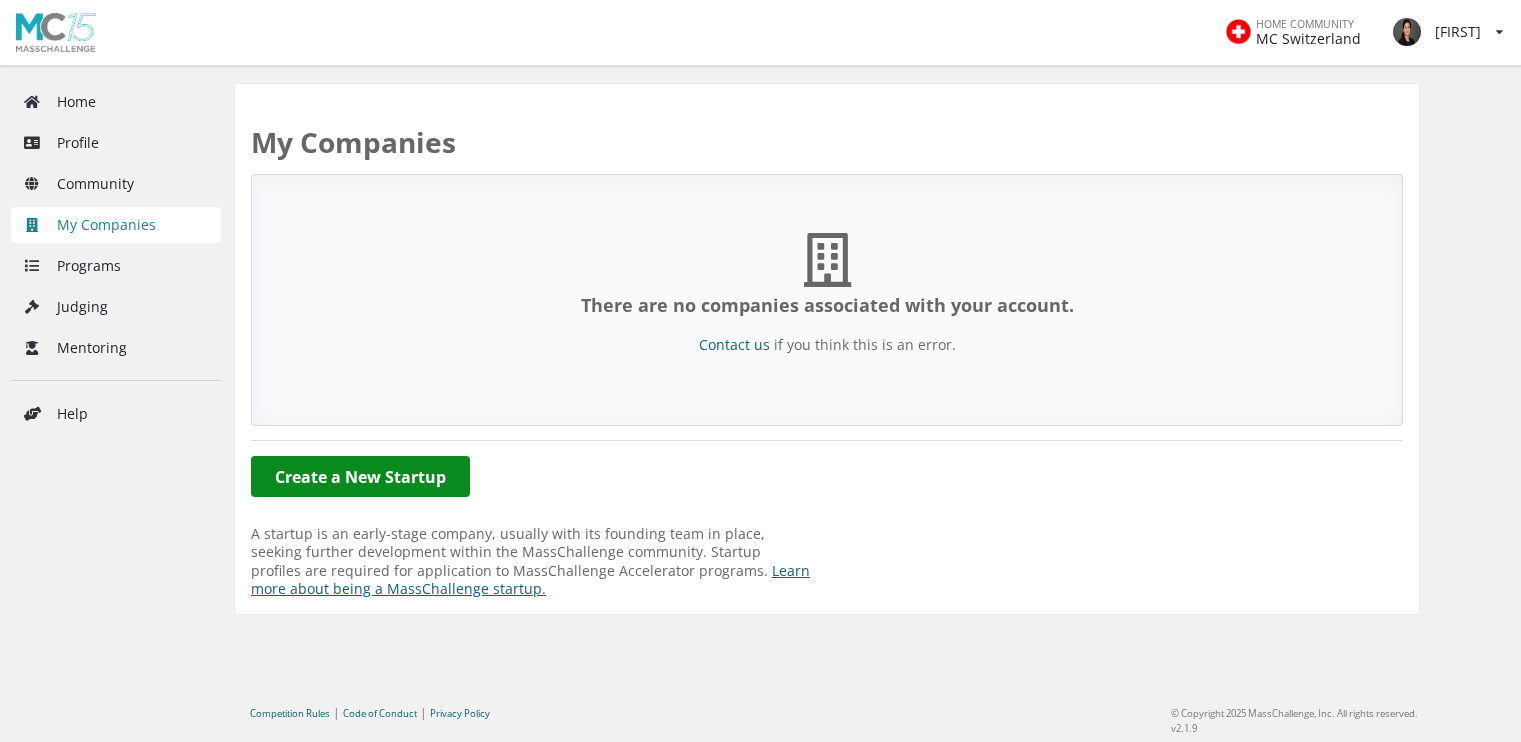 scroll, scrollTop: 0, scrollLeft: 0, axis: both 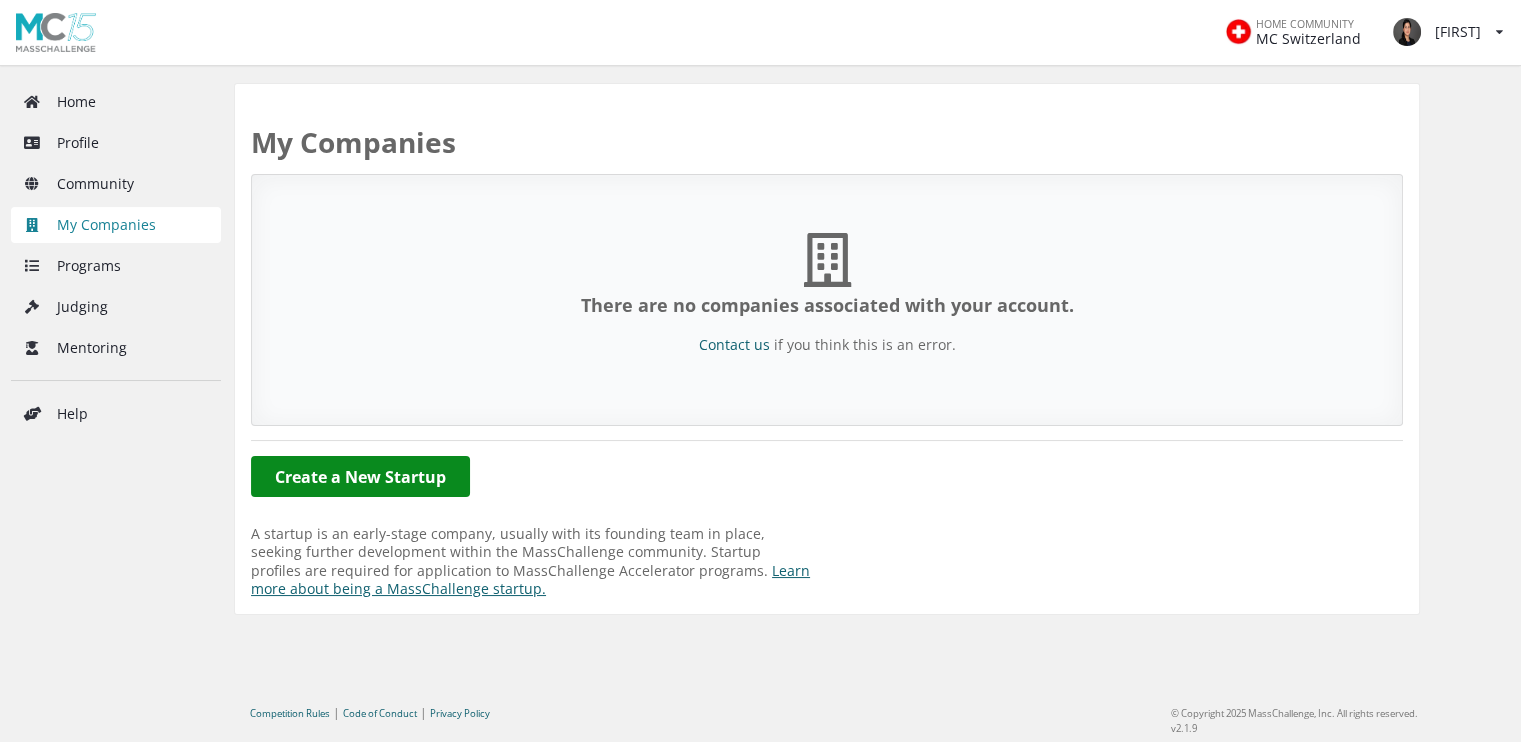 click on "My Companies" at bounding box center [116, 225] 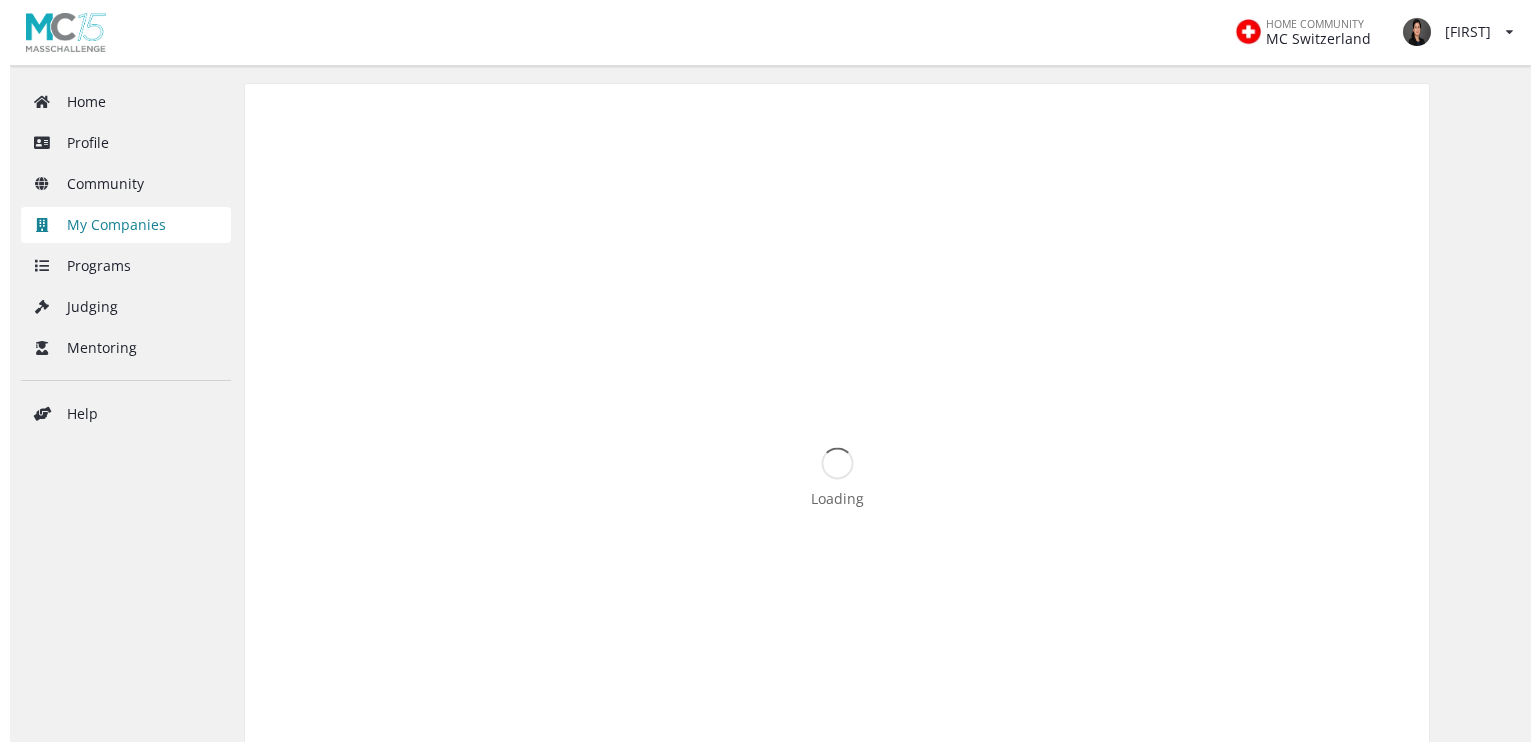 scroll, scrollTop: 0, scrollLeft: 0, axis: both 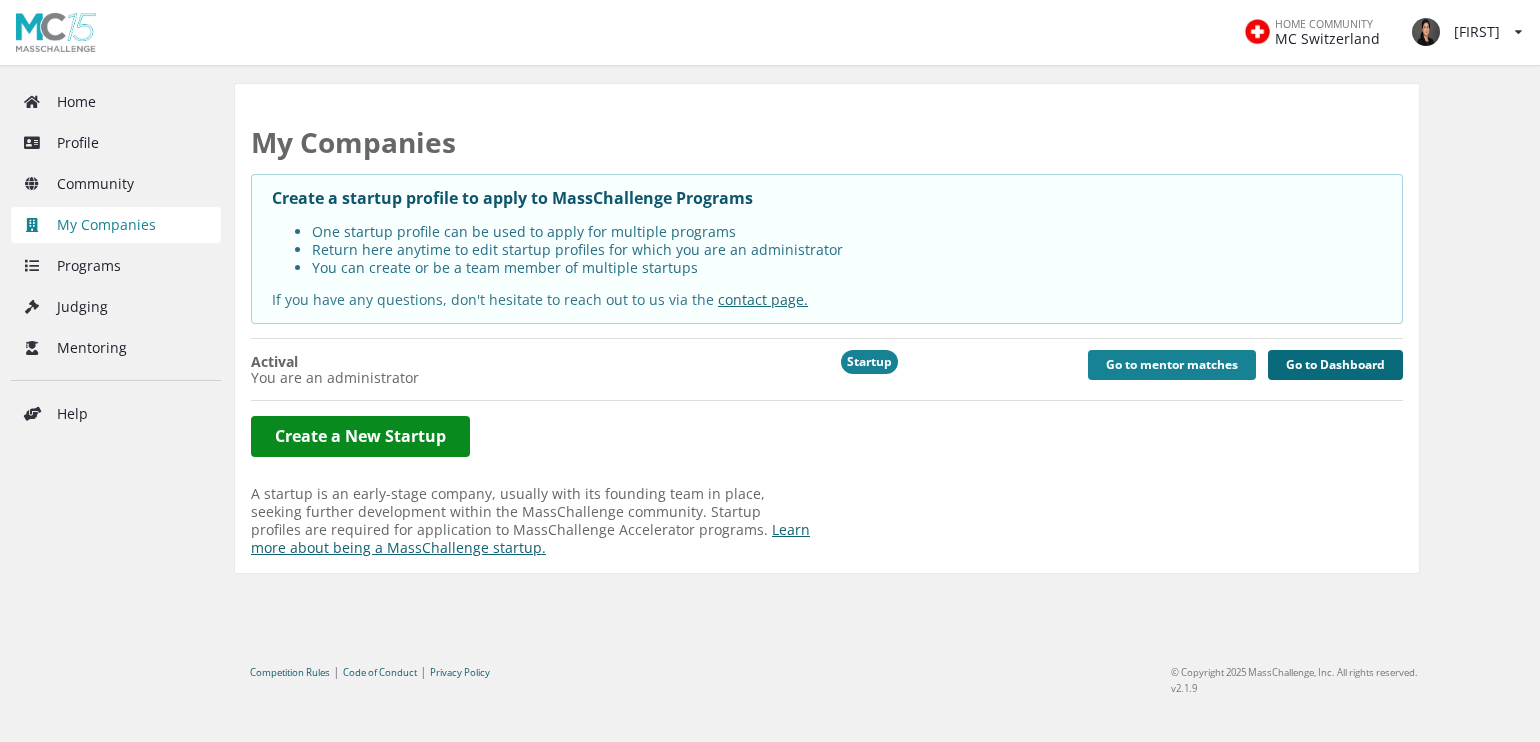 click on "Go to Dashboard" at bounding box center (1335, 365) 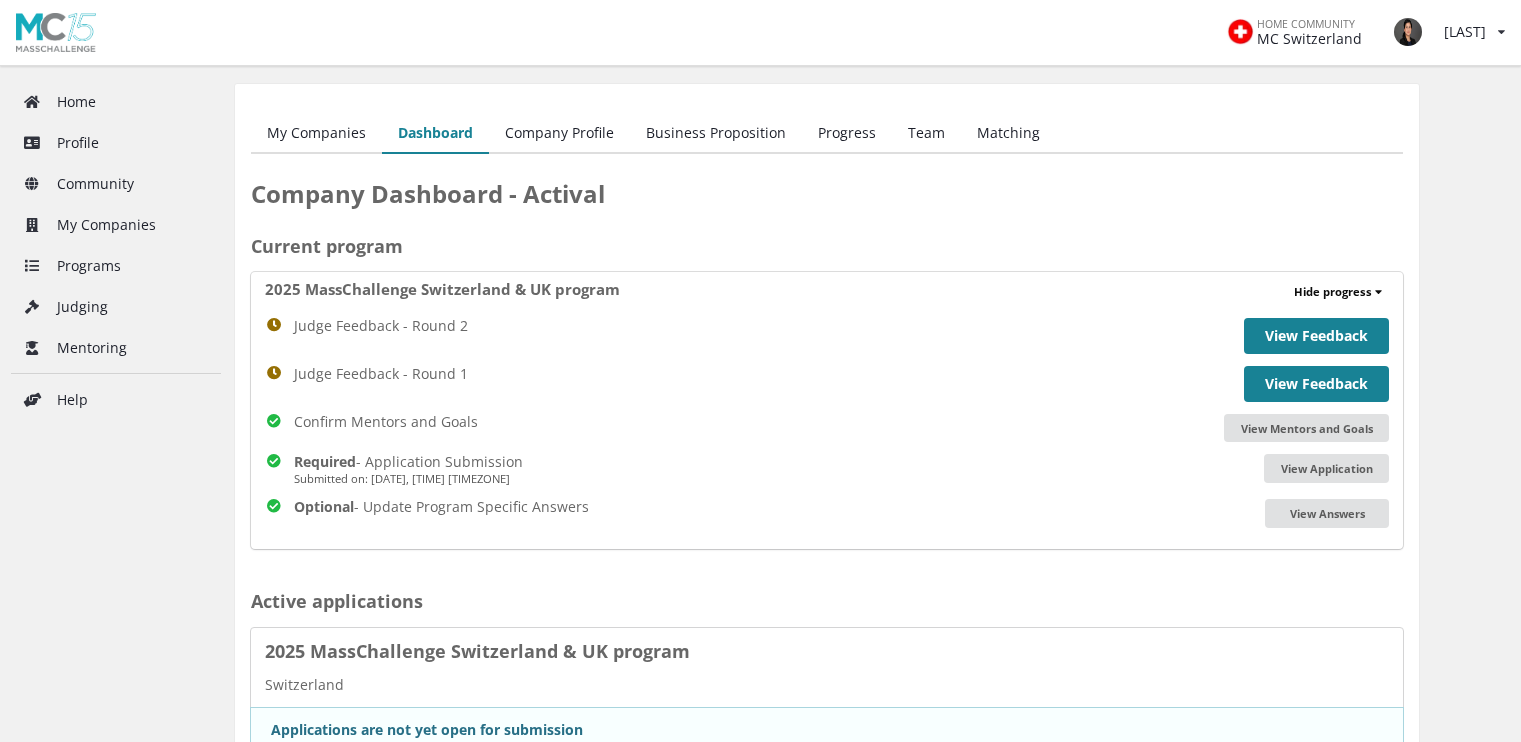 scroll, scrollTop: 0, scrollLeft: 0, axis: both 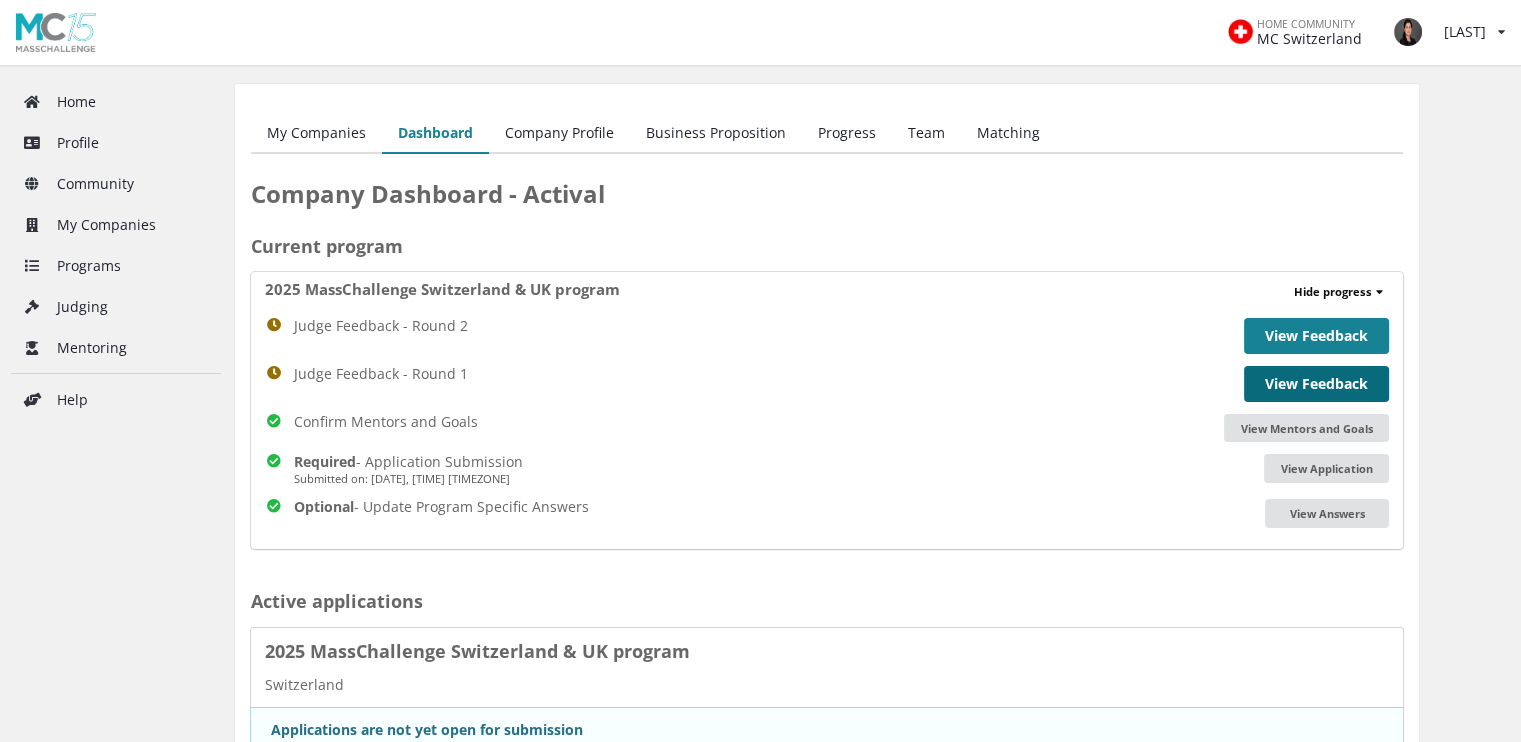 click on "View Feedback" at bounding box center [1316, 384] 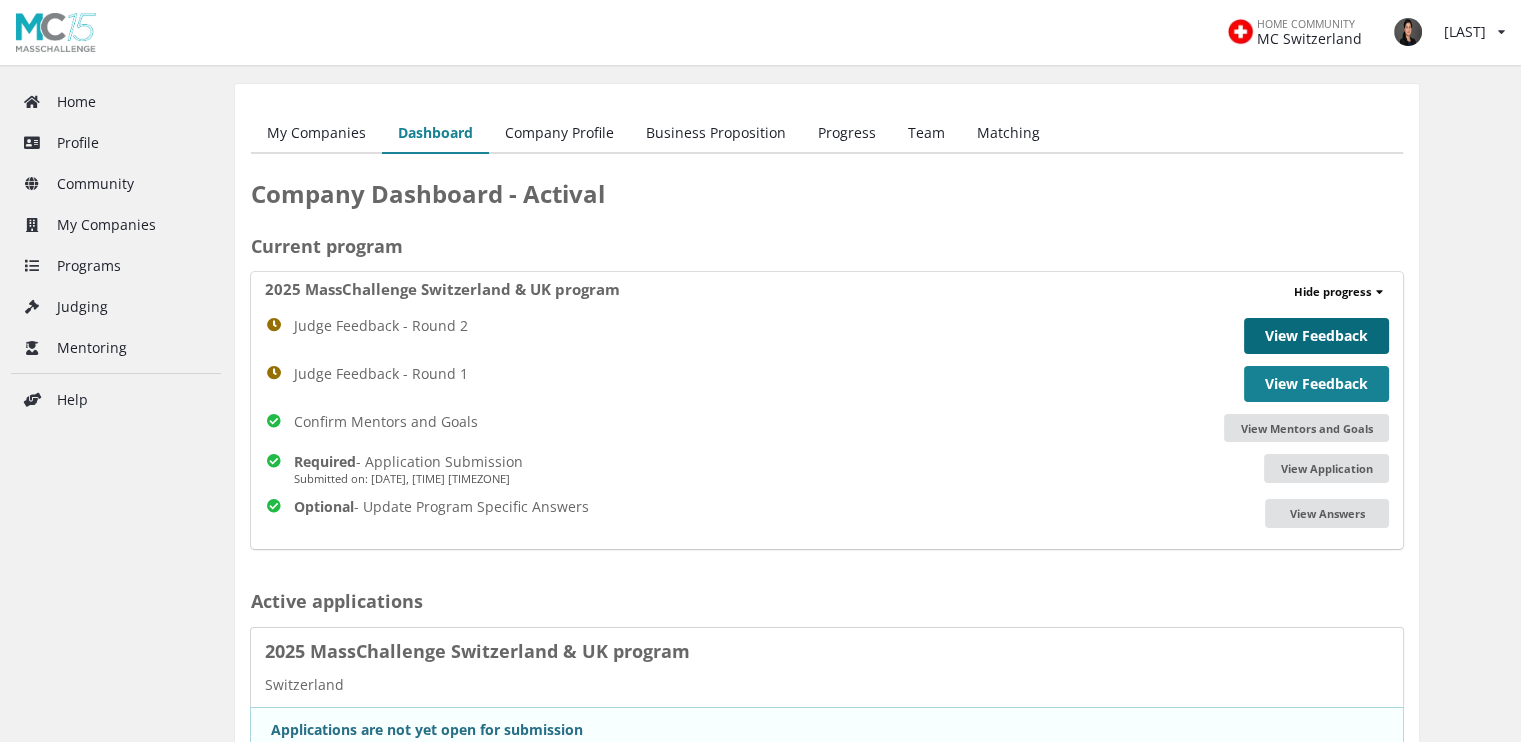 click on "View Feedback" at bounding box center (1316, 336) 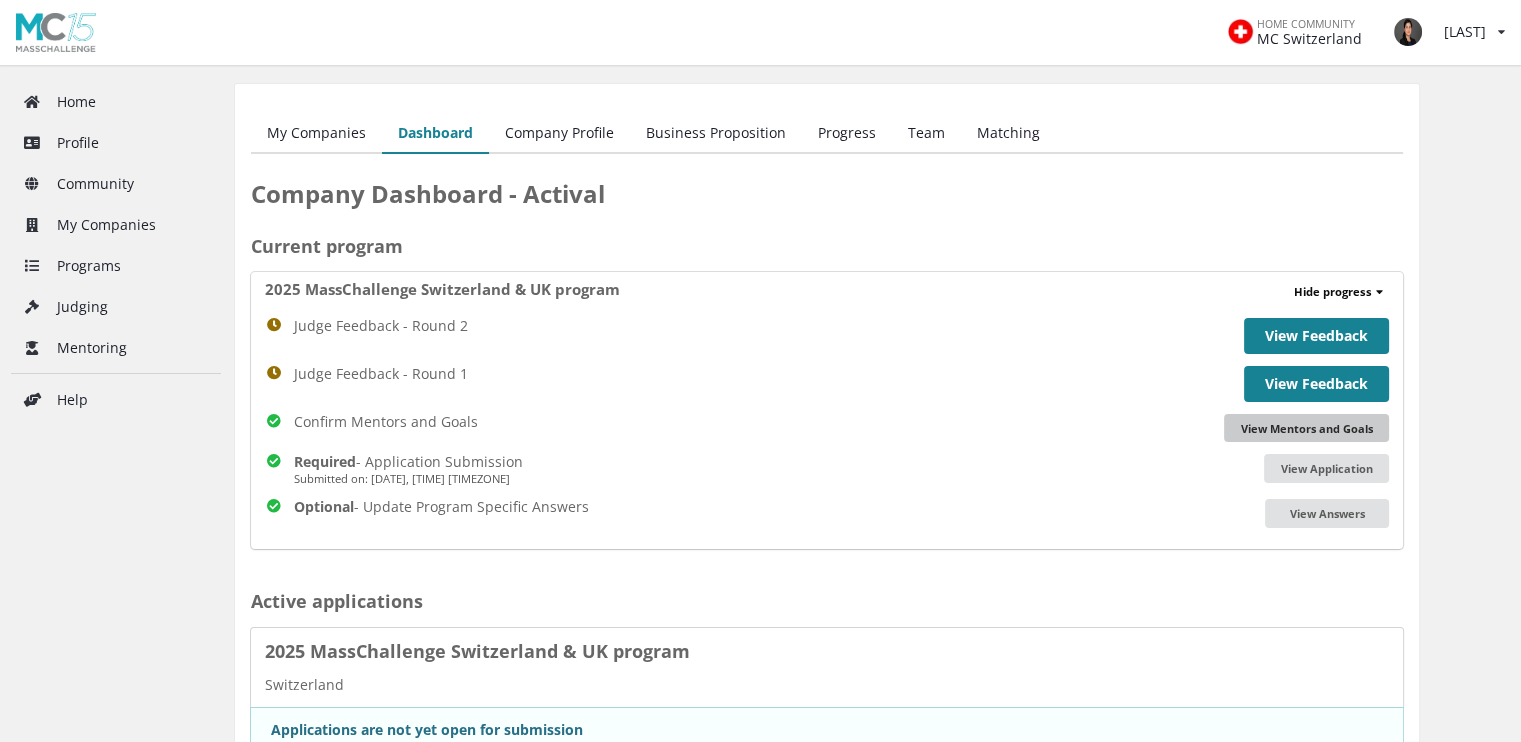 click on "View Mentors and Goals" at bounding box center [1306, 428] 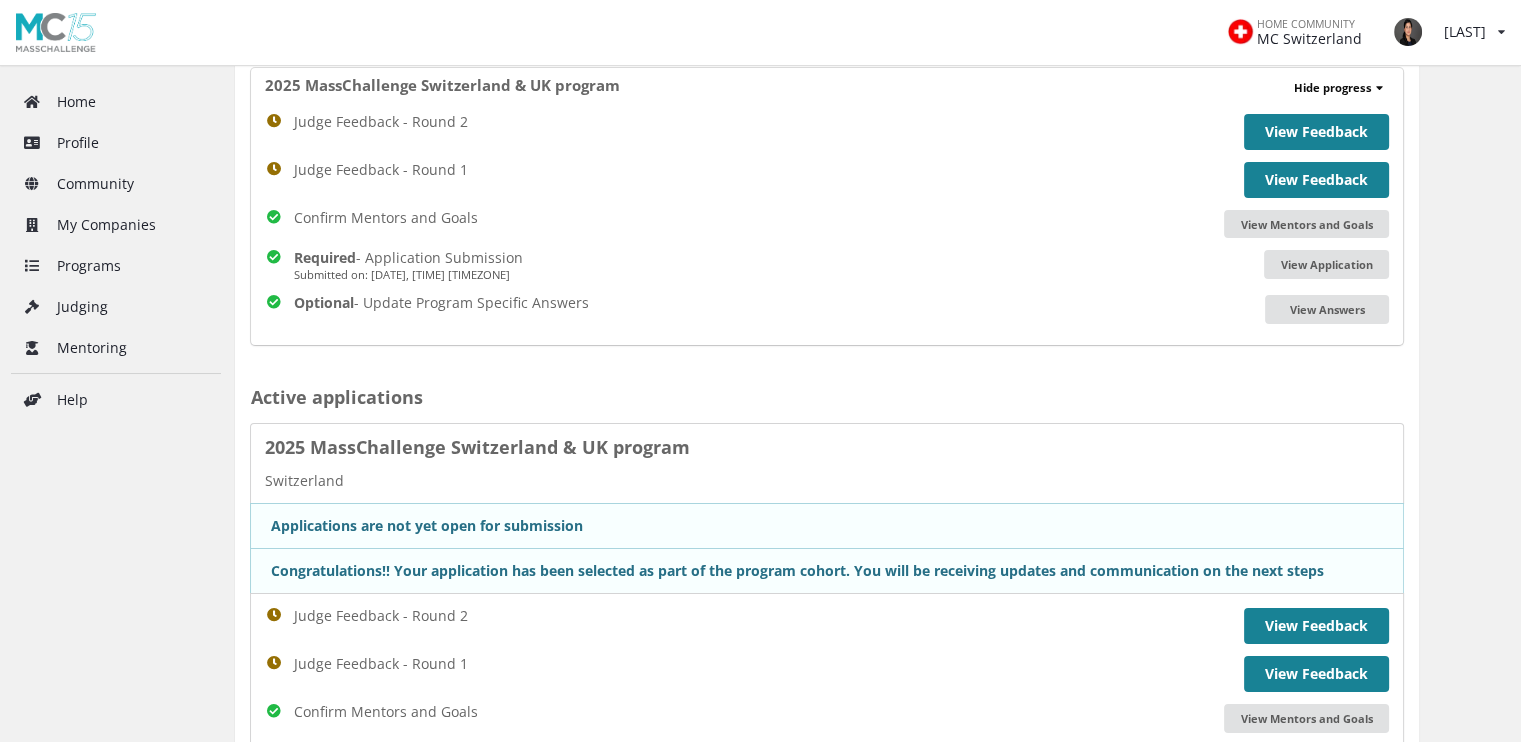 scroll, scrollTop: 0, scrollLeft: 0, axis: both 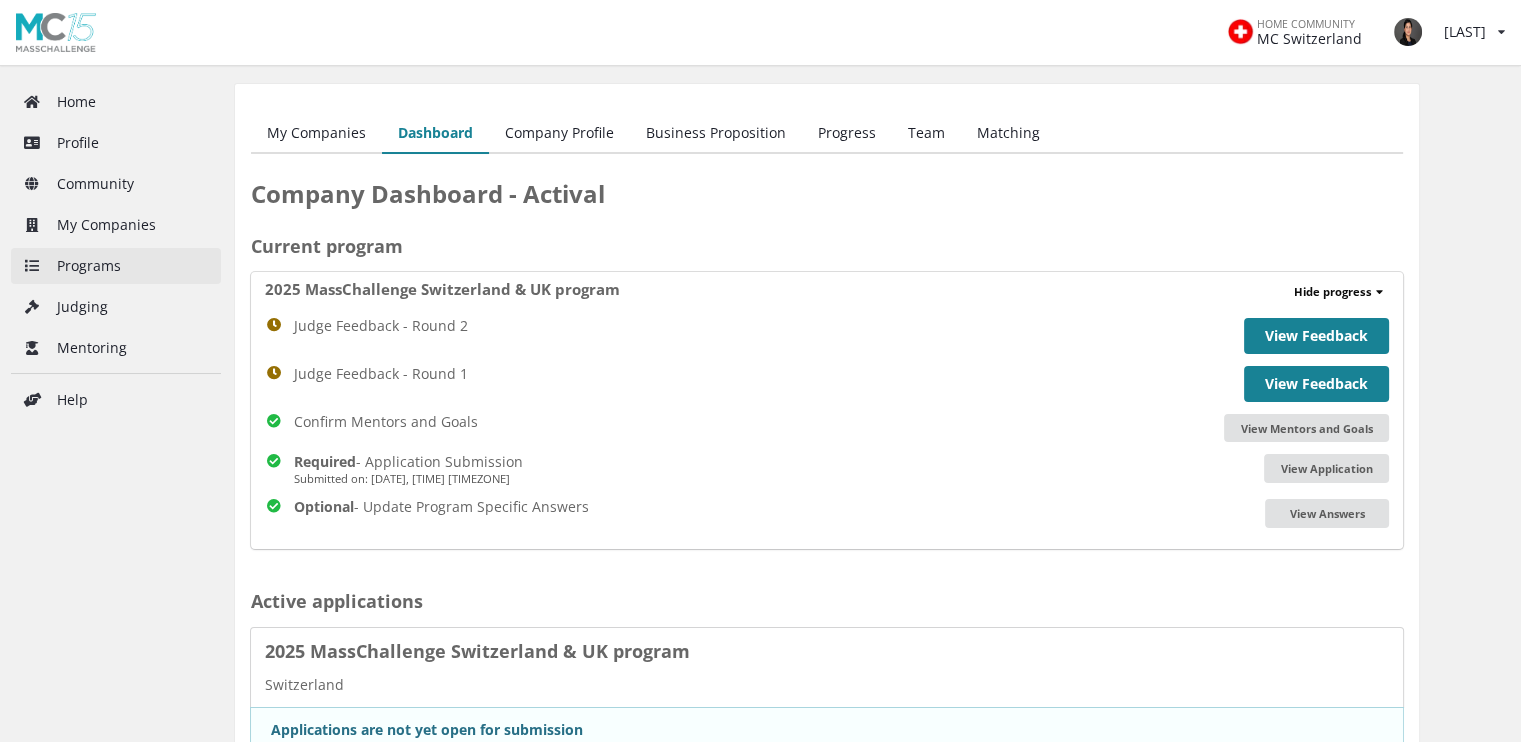 click on "Programs" at bounding box center (116, 266) 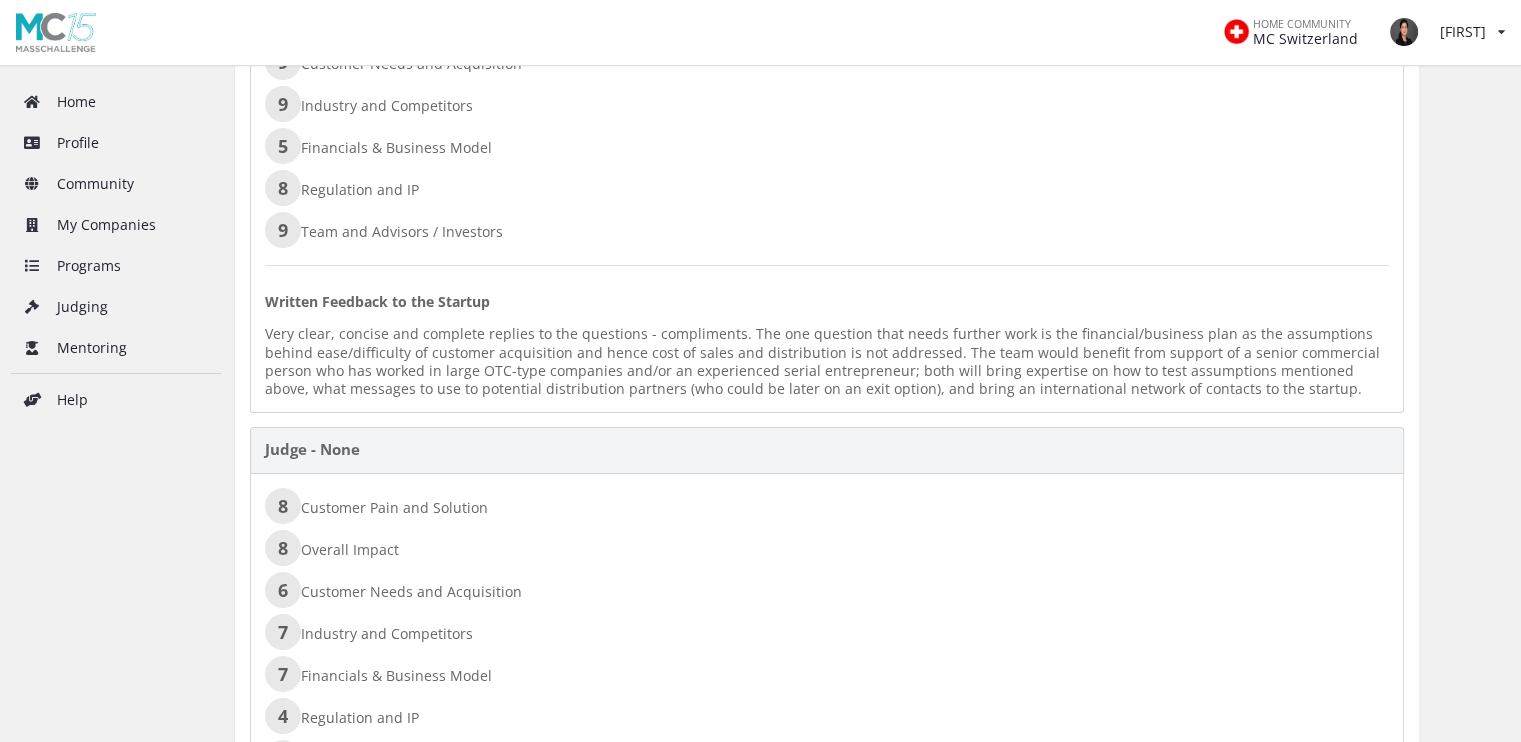 scroll, scrollTop: 391, scrollLeft: 0, axis: vertical 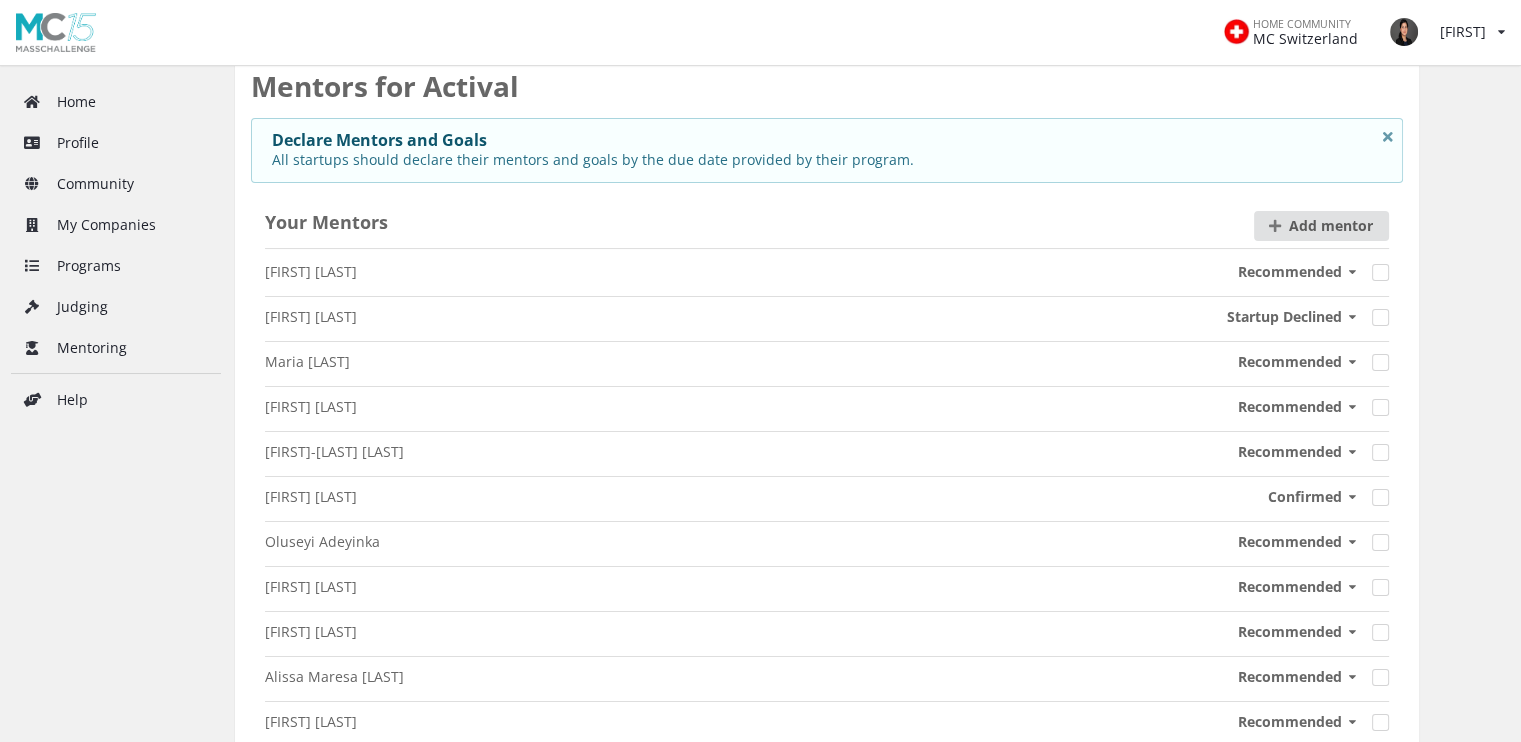 click at bounding box center (1351, 272) 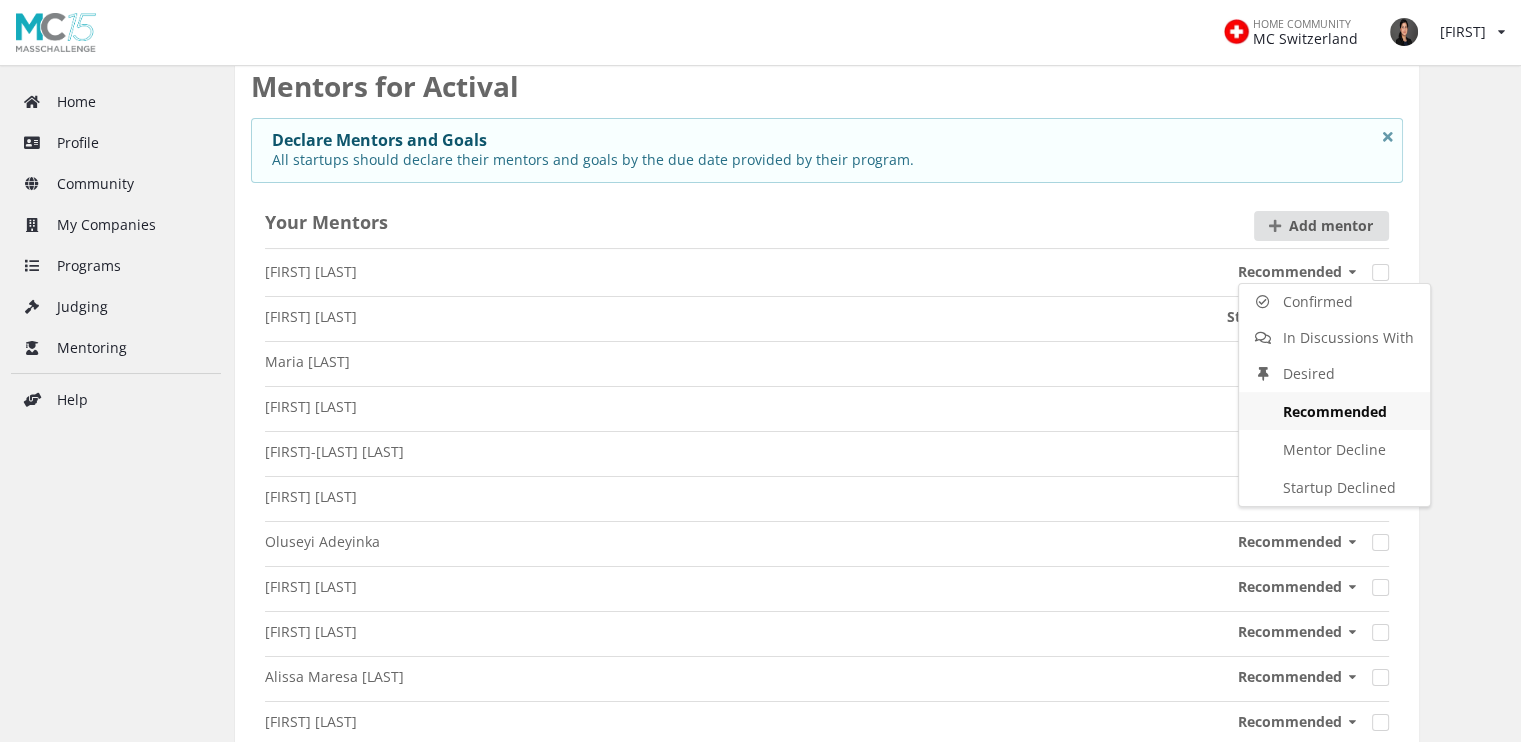 click on "HOME COMMUNITY
MC Switzerland
[FIRST]
View/edit profile
Change password
Log out" at bounding box center [760, 2130] 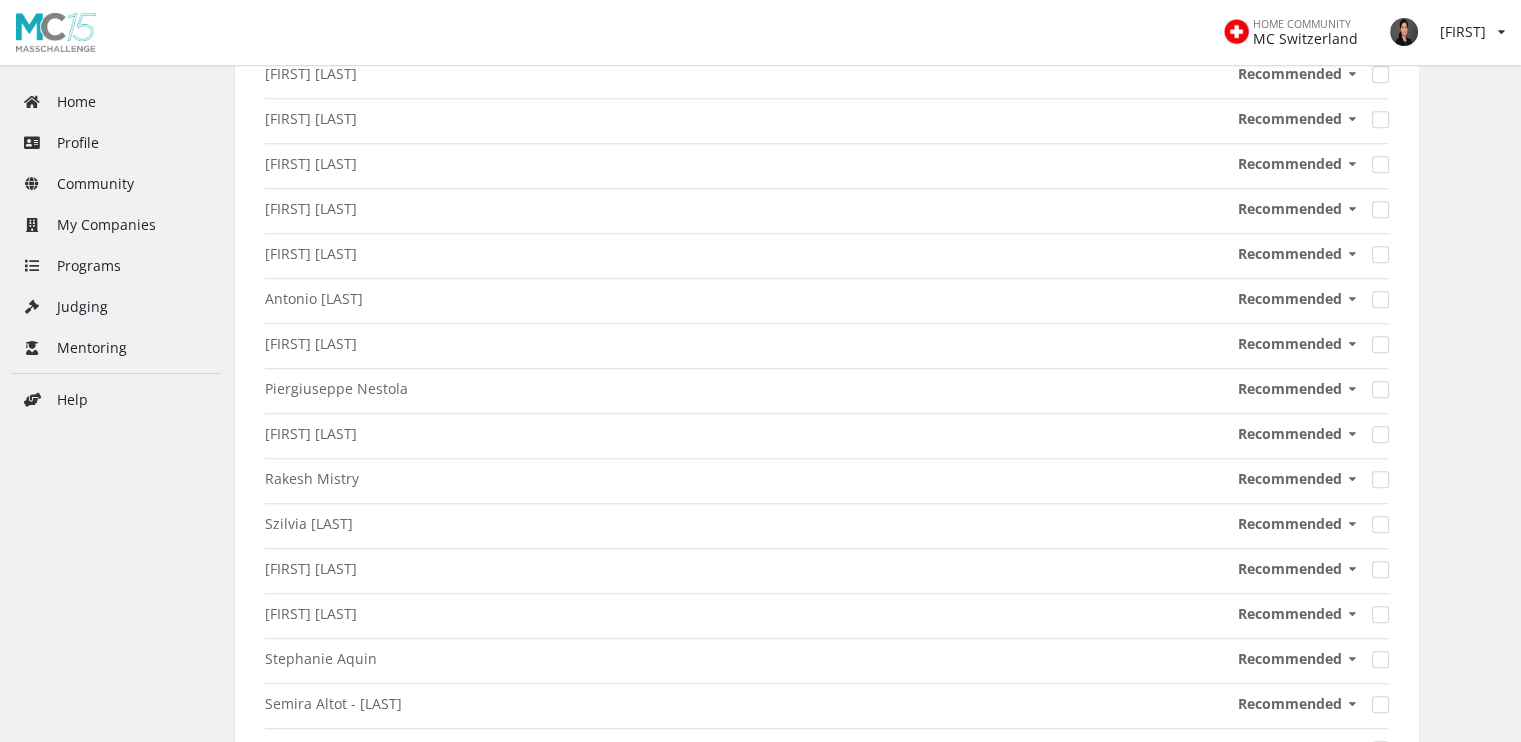 scroll, scrollTop: 2471, scrollLeft: 0, axis: vertical 